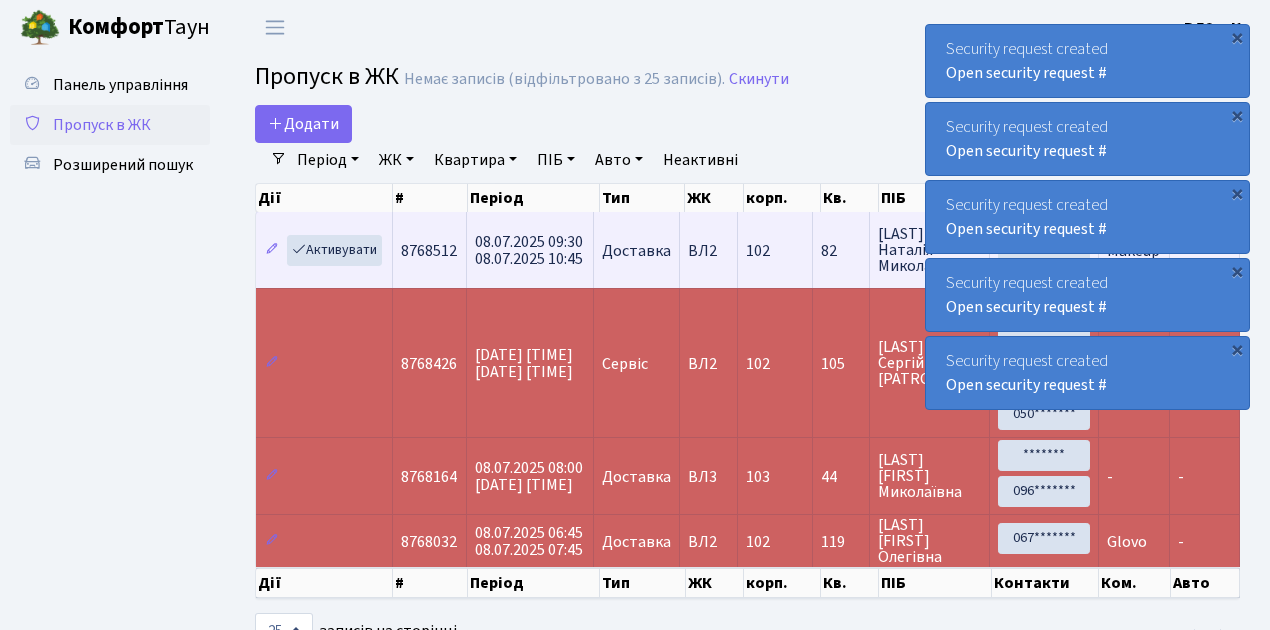 scroll, scrollTop: 0, scrollLeft: 0, axis: both 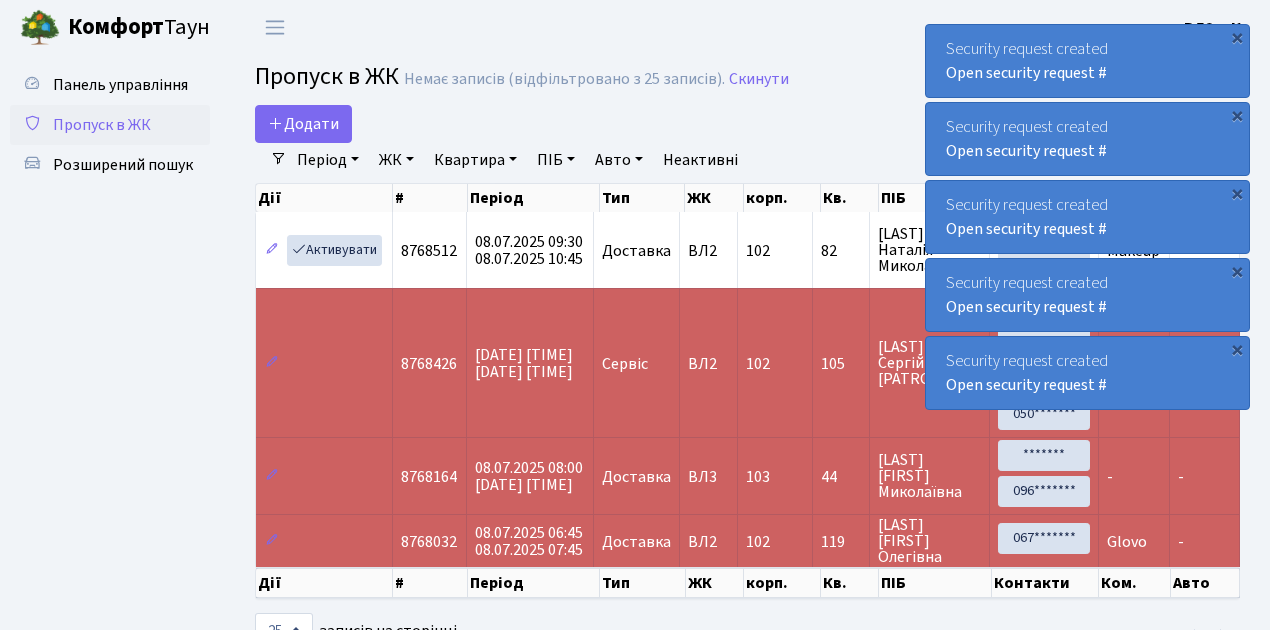click on "Пропуск в ЖК" at bounding box center (102, 125) 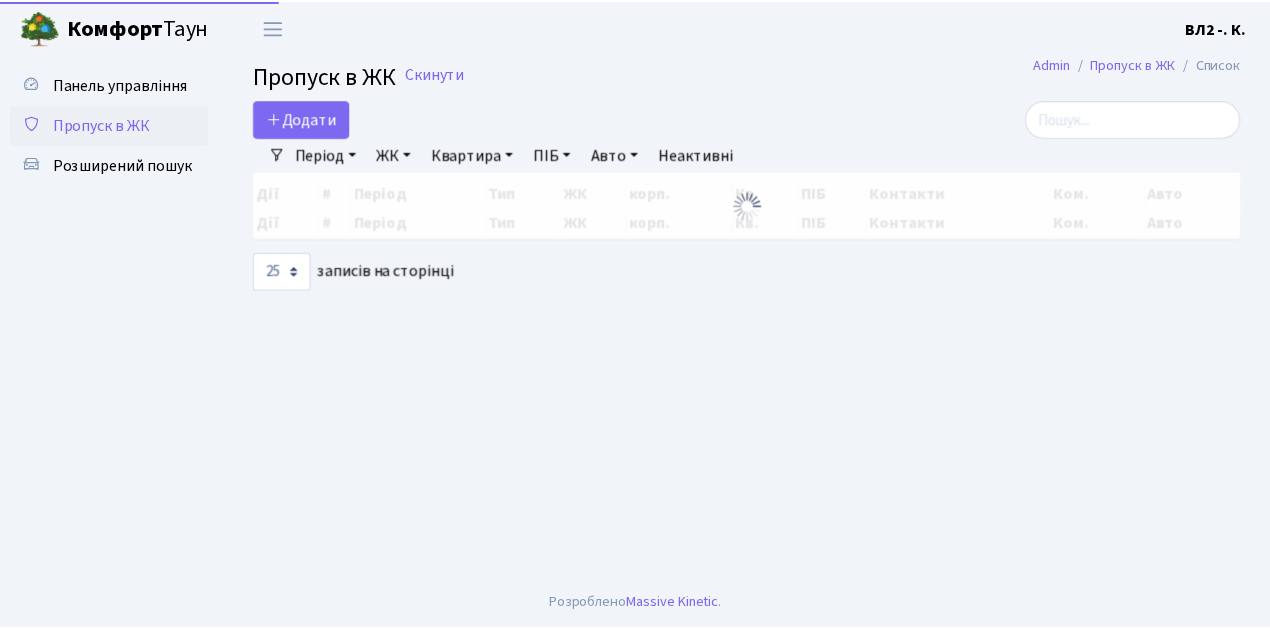 scroll, scrollTop: 0, scrollLeft: 0, axis: both 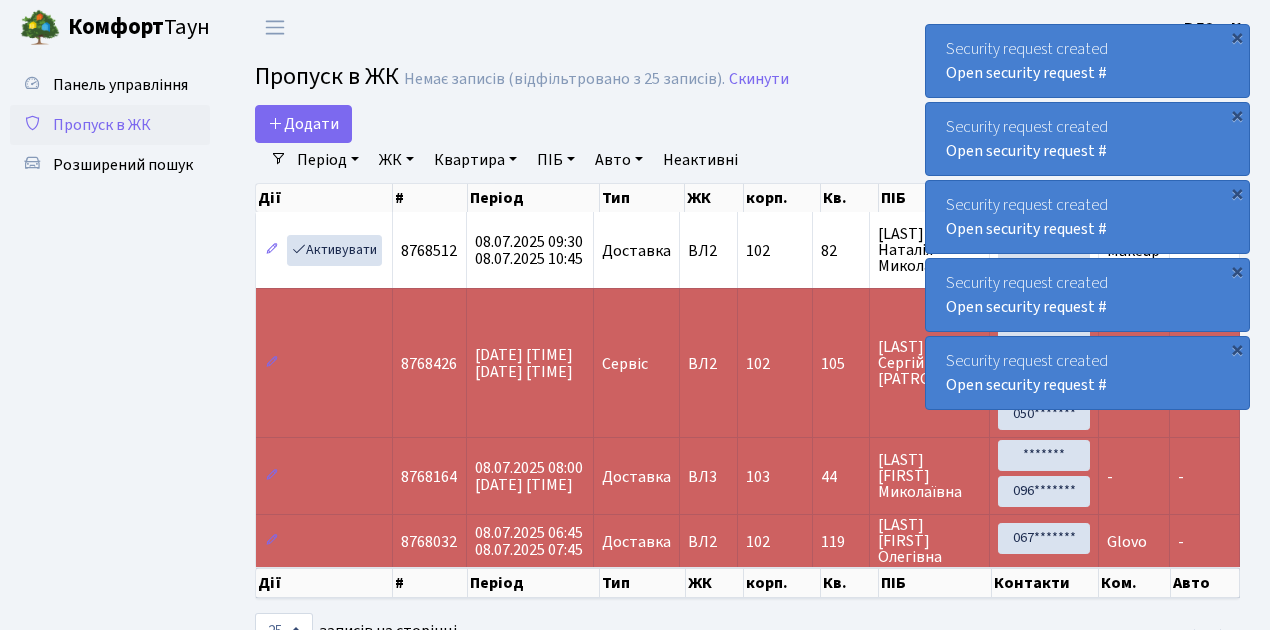 click on "Пропуск в ЖК" at bounding box center (102, 125) 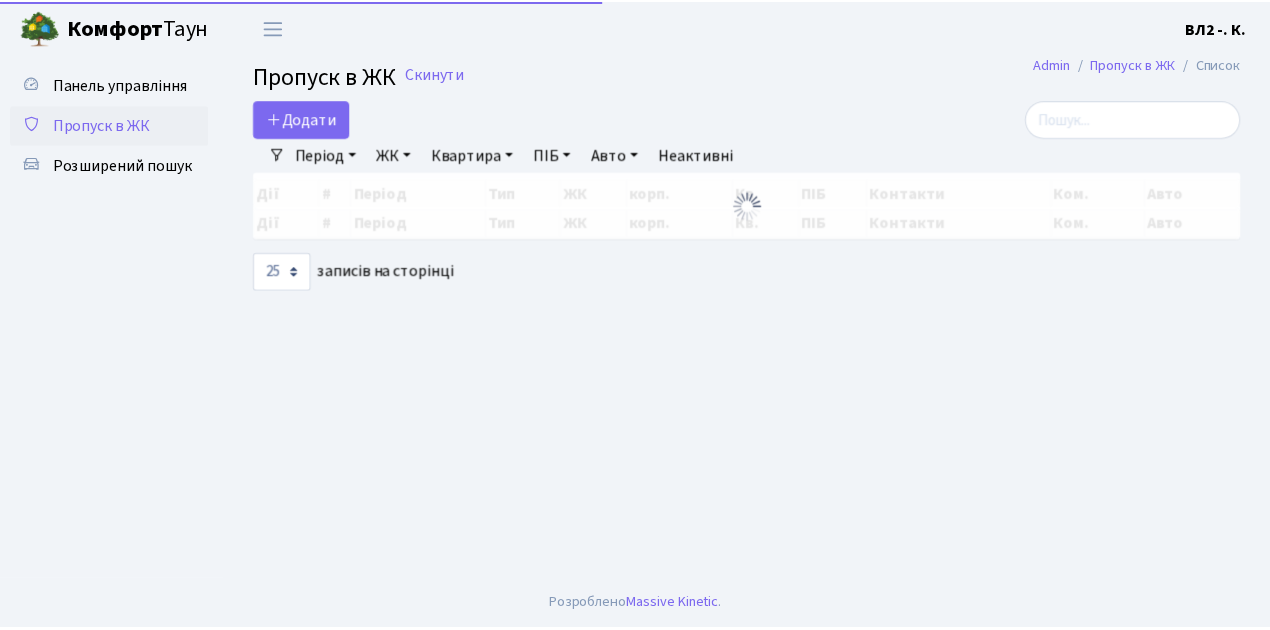 scroll, scrollTop: 0, scrollLeft: 0, axis: both 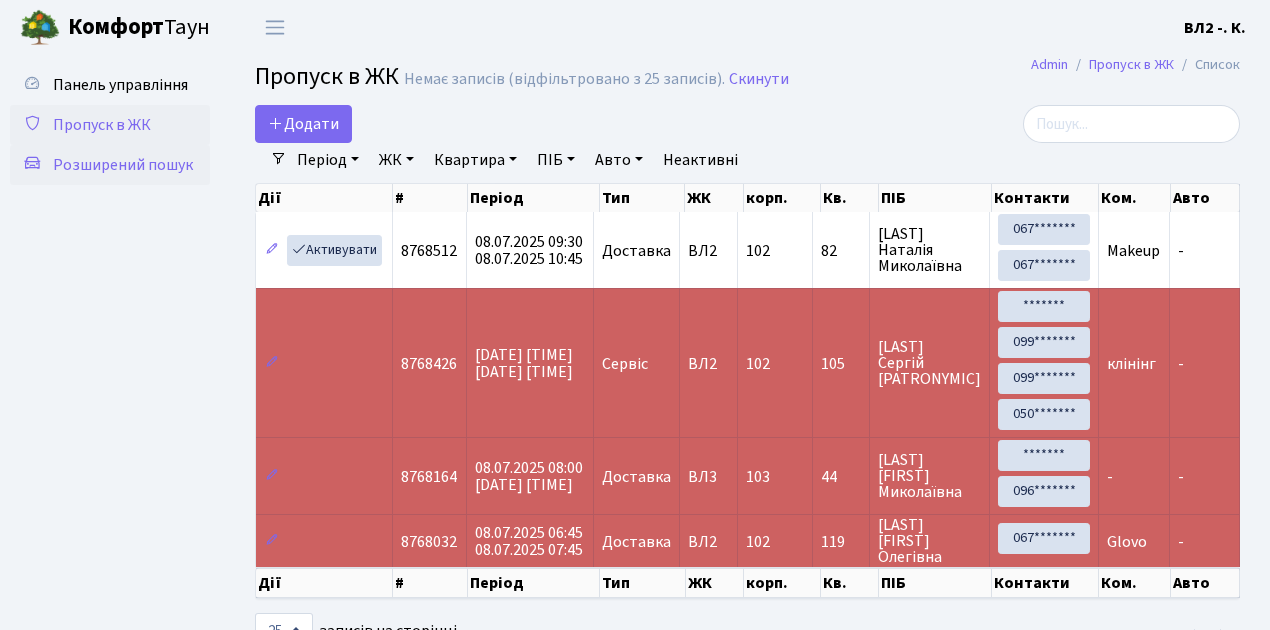 click on "Розширений пошук" at bounding box center [123, 165] 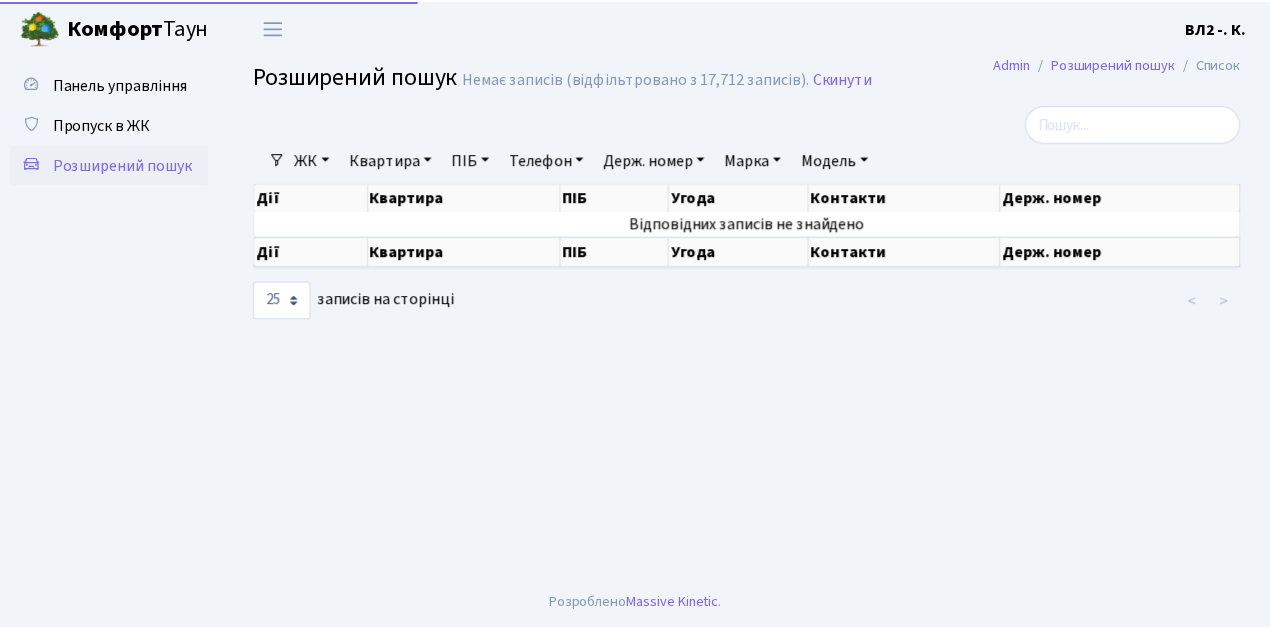 scroll, scrollTop: 0, scrollLeft: 0, axis: both 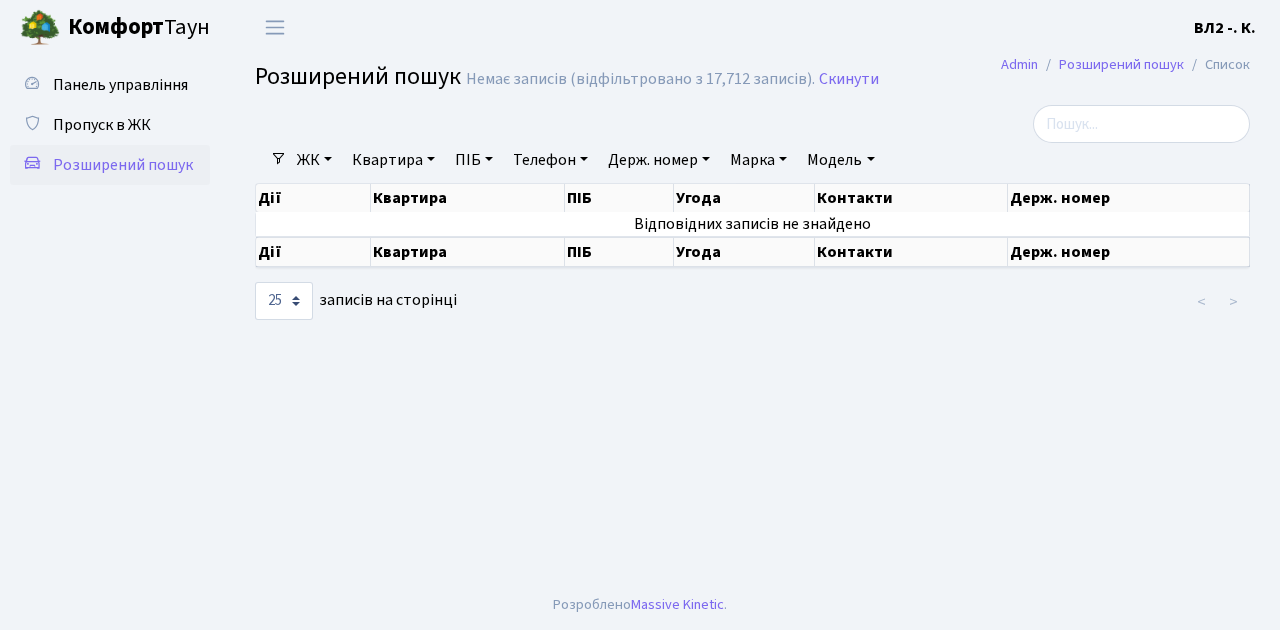 click on "Квартира" at bounding box center (314, 160) 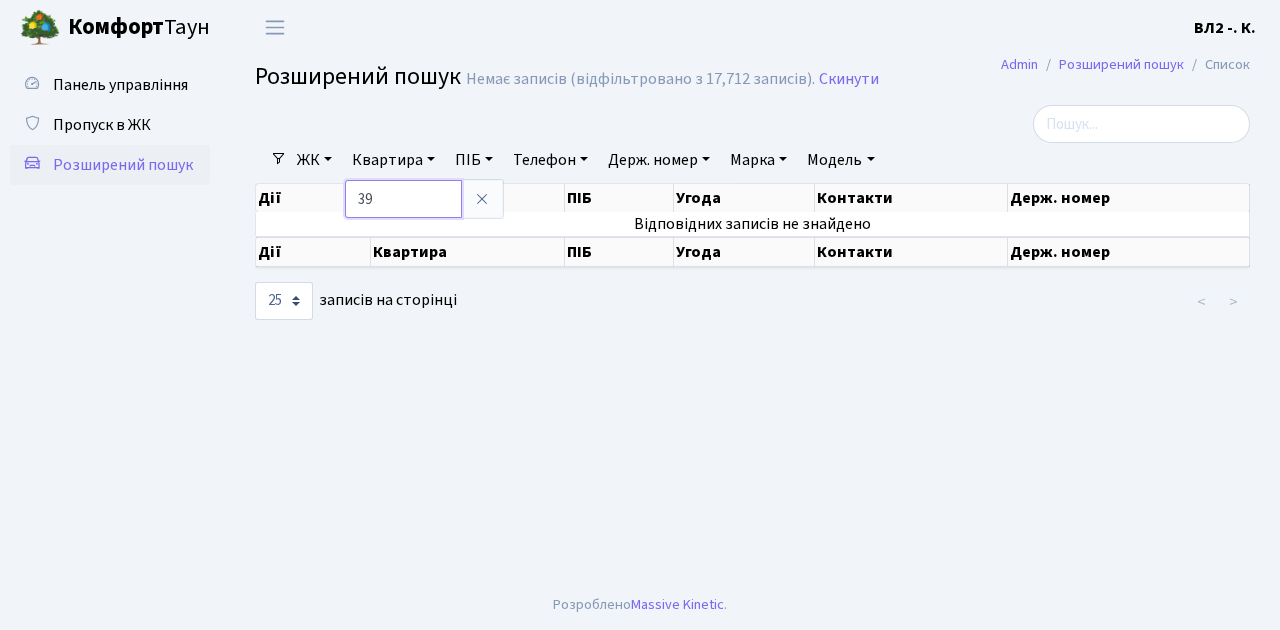 type on "39" 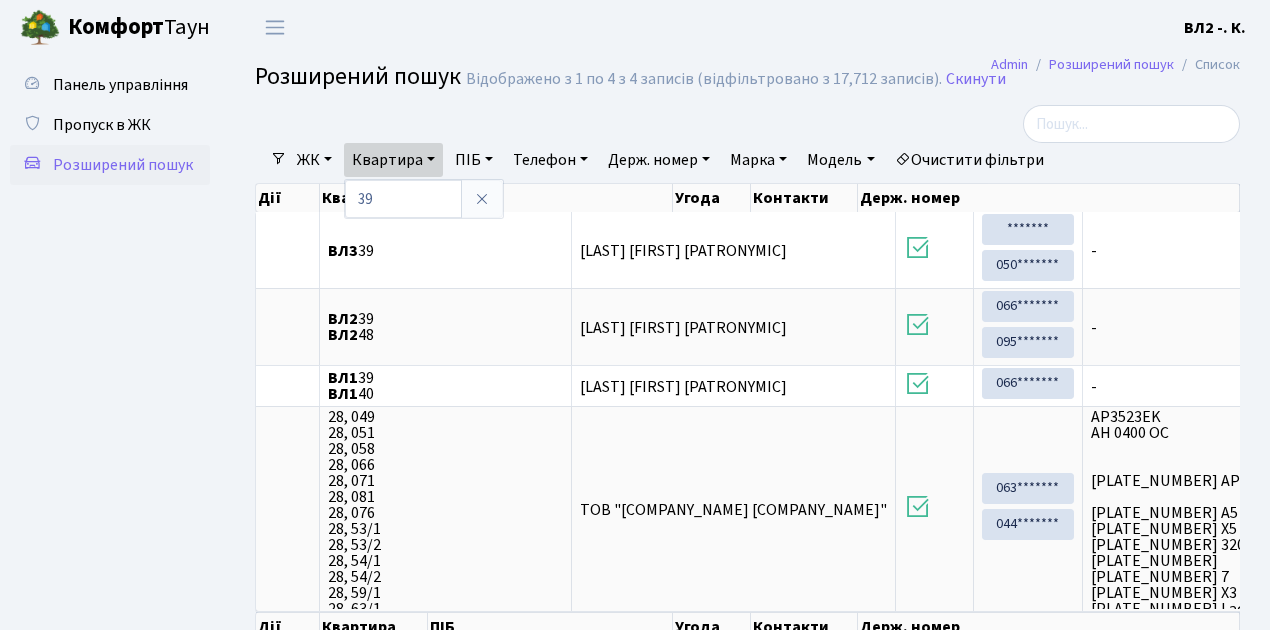 click on "Панель управління
Пропуск в ЖК
Розширений пошук" at bounding box center (110, 376) 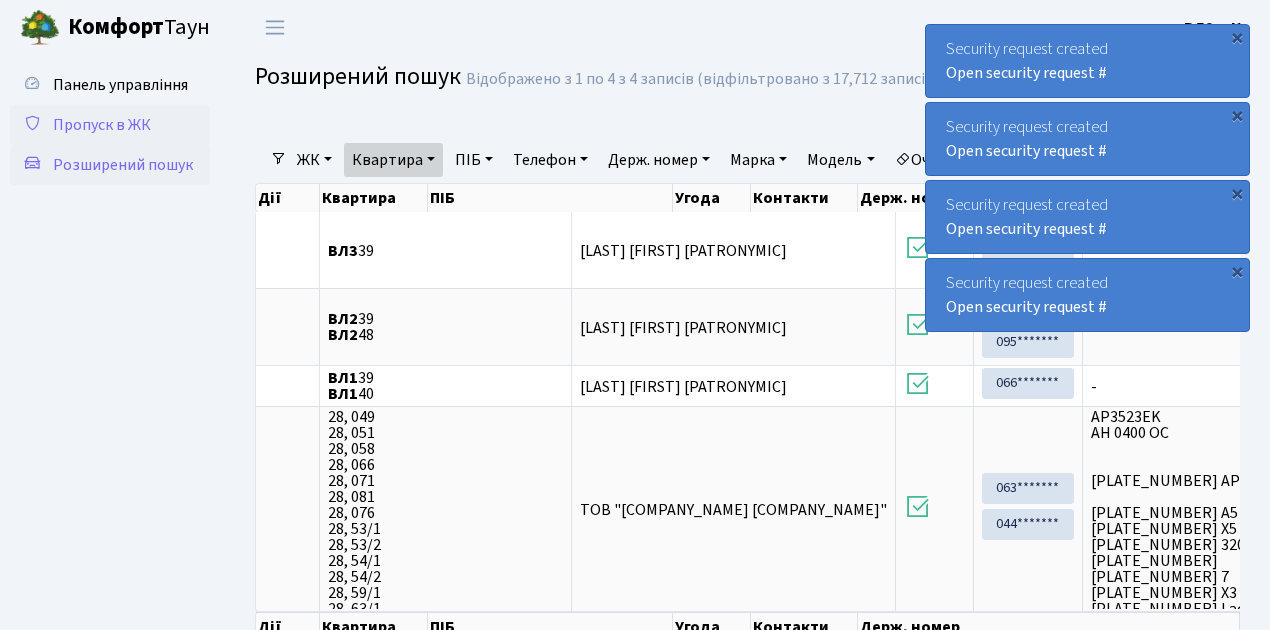 click on "Пропуск в ЖК" at bounding box center (102, 125) 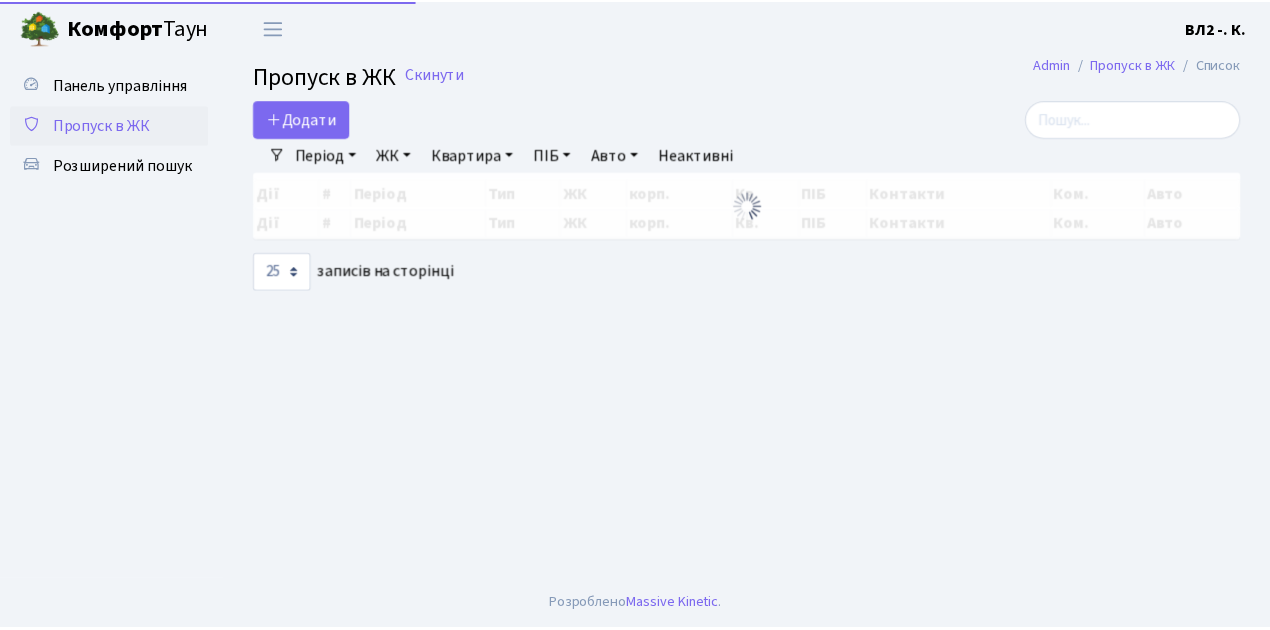 scroll, scrollTop: 0, scrollLeft: 0, axis: both 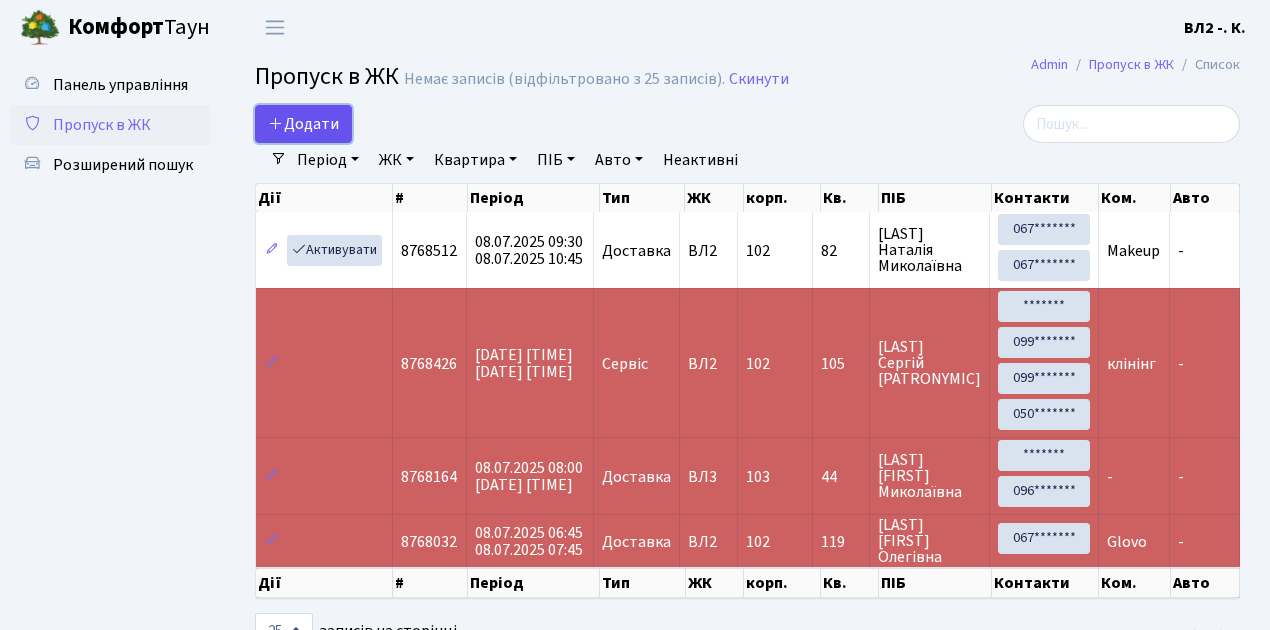 click on "Додати" at bounding box center [303, 124] 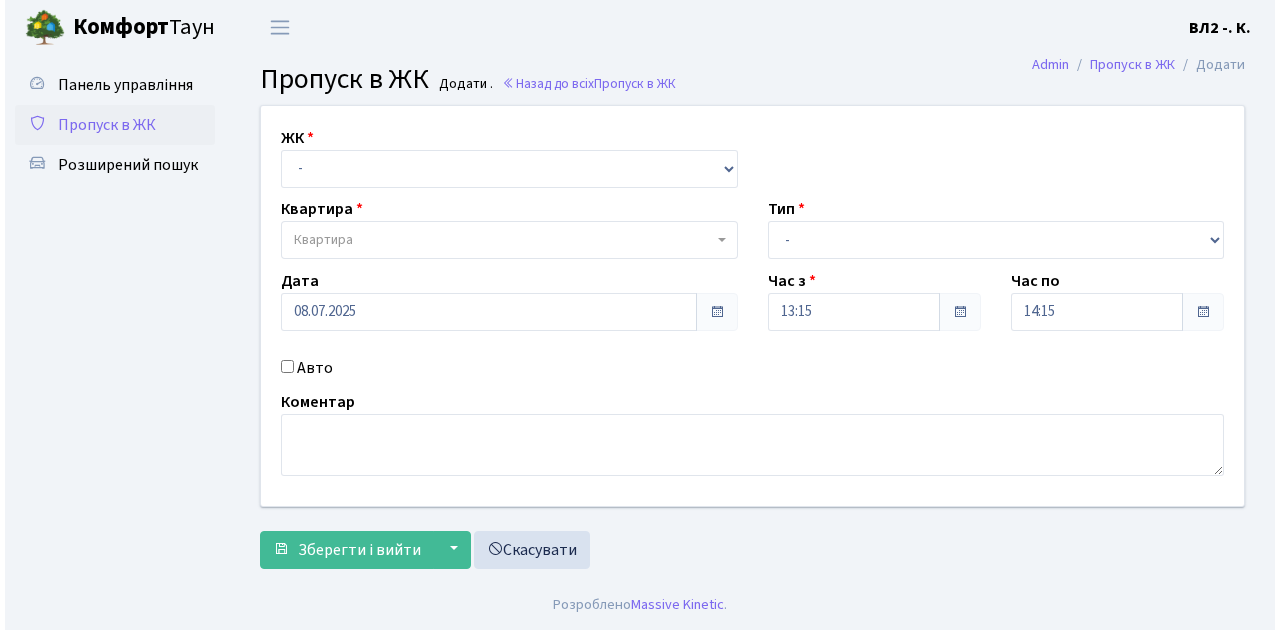 scroll, scrollTop: 0, scrollLeft: 0, axis: both 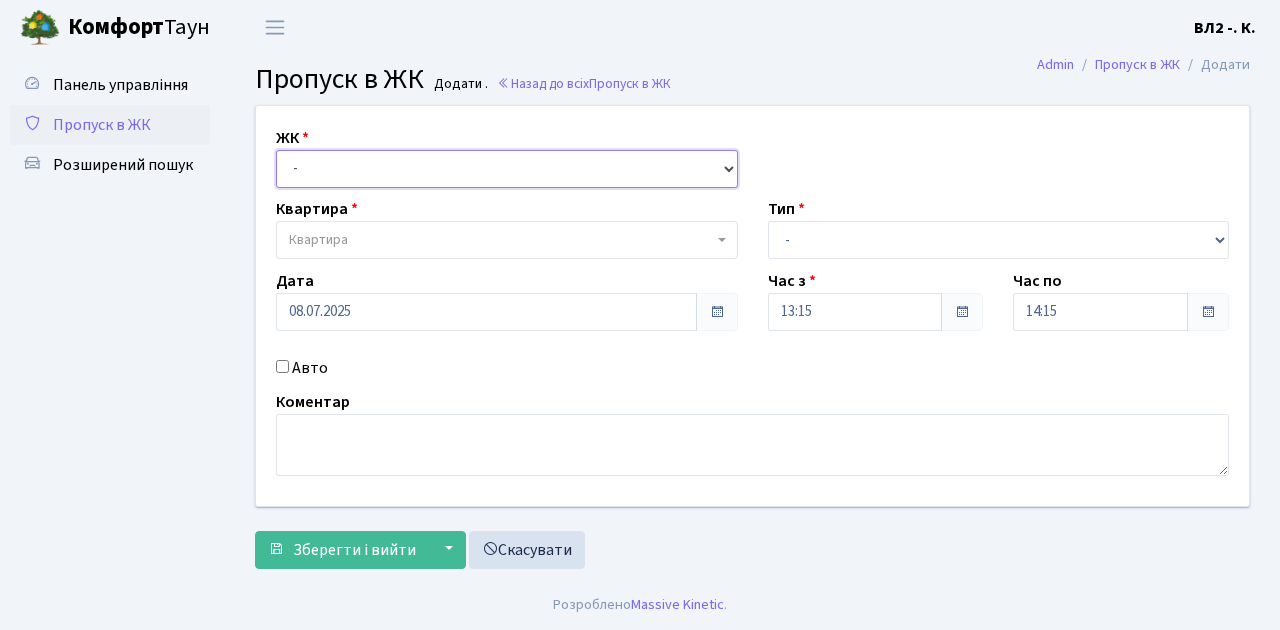 click on "[STREET_TYPE], [STREET_NAME], [HOUSE_NUMBER]/[APARTMENT_NUMBER]
[STREET_TYPE], [STREET_NAME], [HOUSE_NUMBER]
[STREET_TYPE], [STREET_NAME], [HOUSE_NUMBER]/[APARTMENT_NUMBER]" at bounding box center [507, 169] 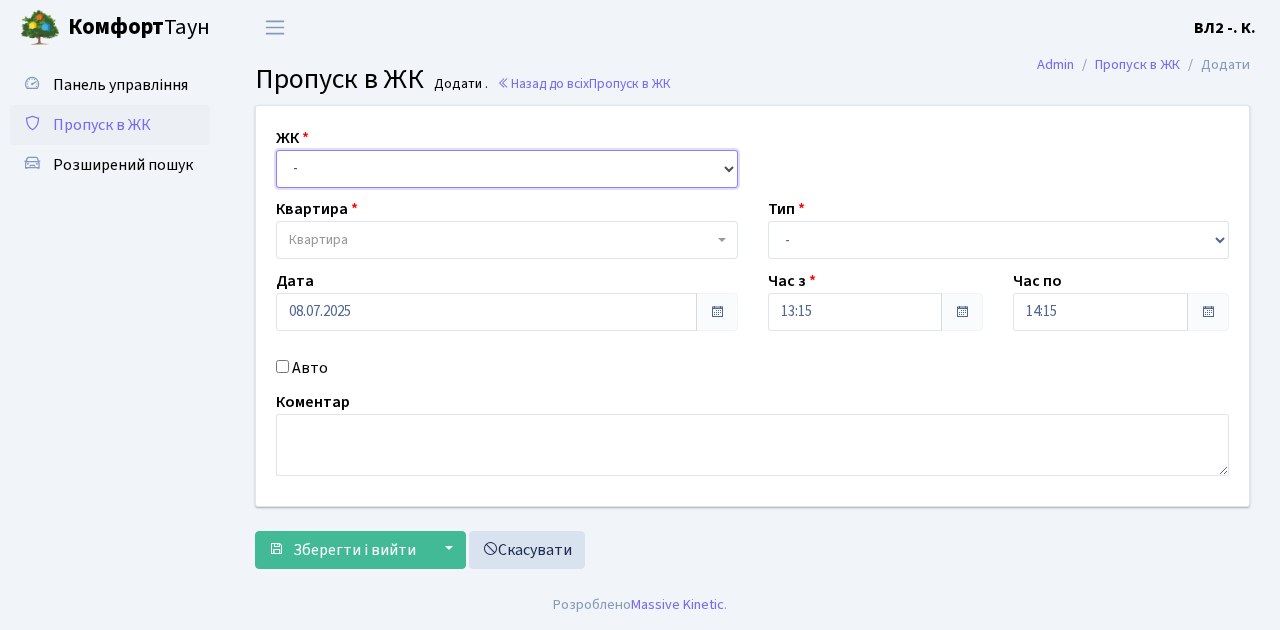 select on "[NUMBER]" 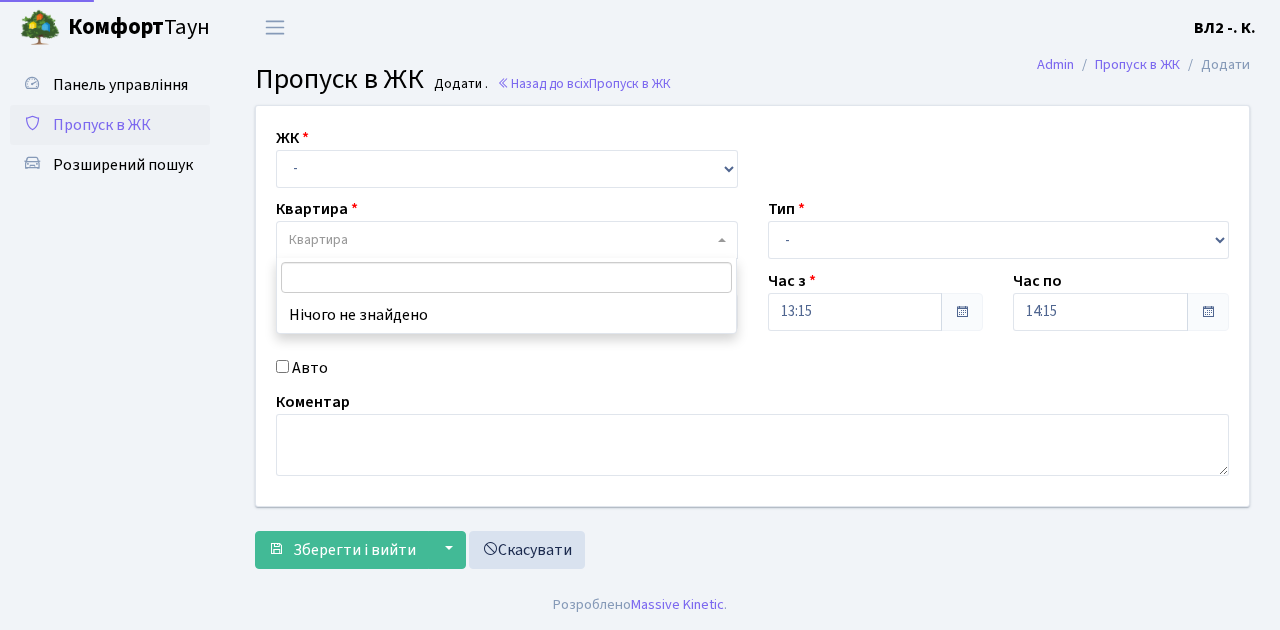click on "Квартира" at bounding box center [501, 240] 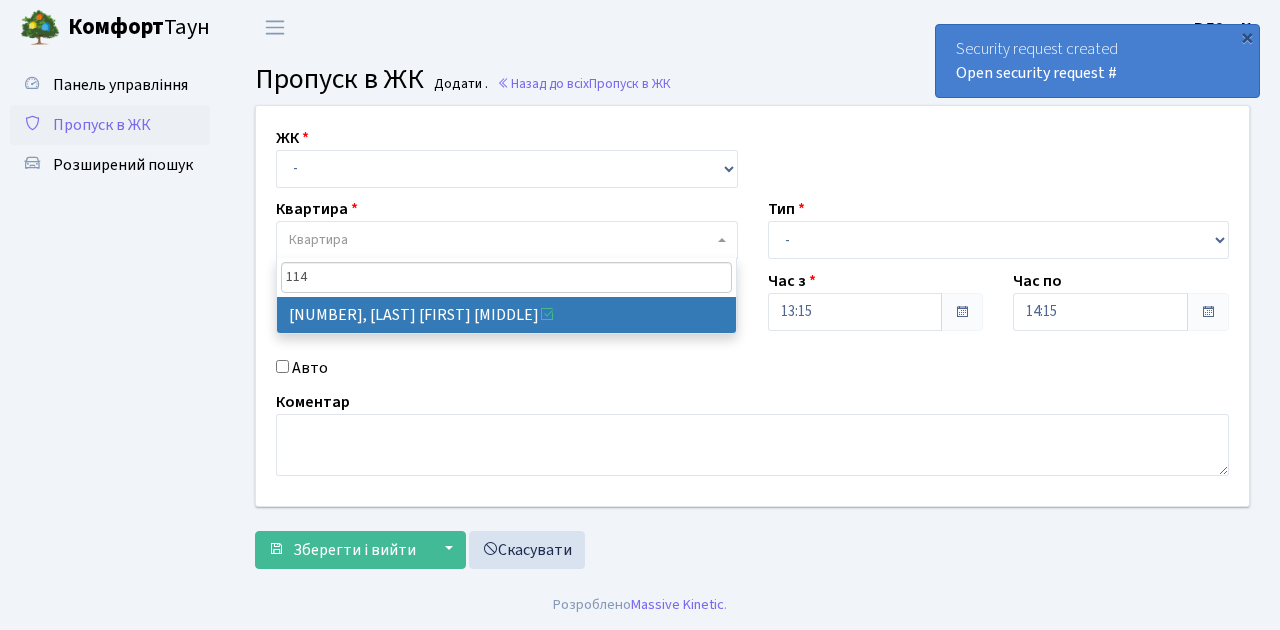 type on "114" 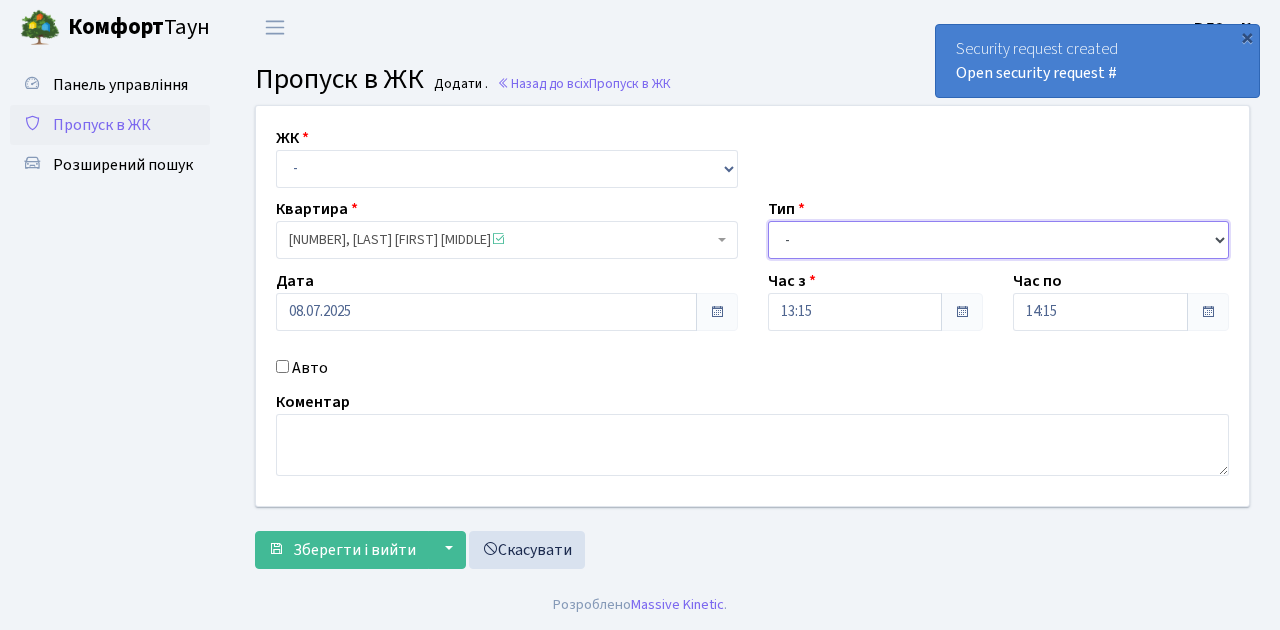 click on "-
Доставка
Таксі
Гості
Сервіс" at bounding box center (999, 240) 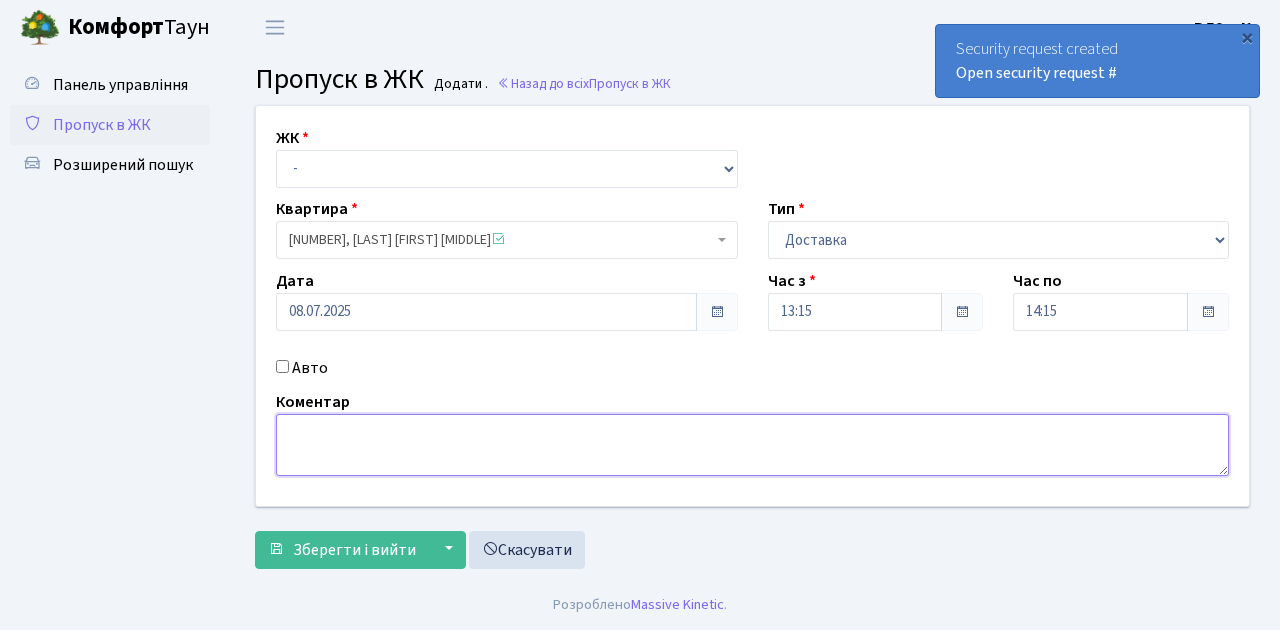 click at bounding box center [752, 445] 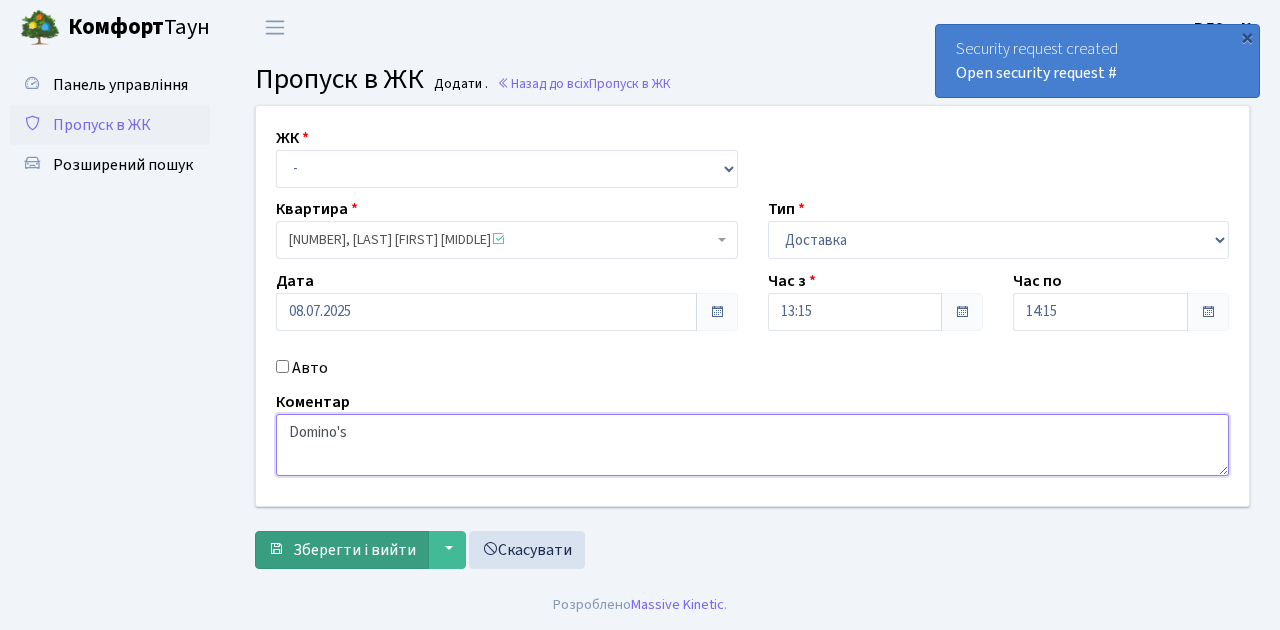 type on "Domino's" 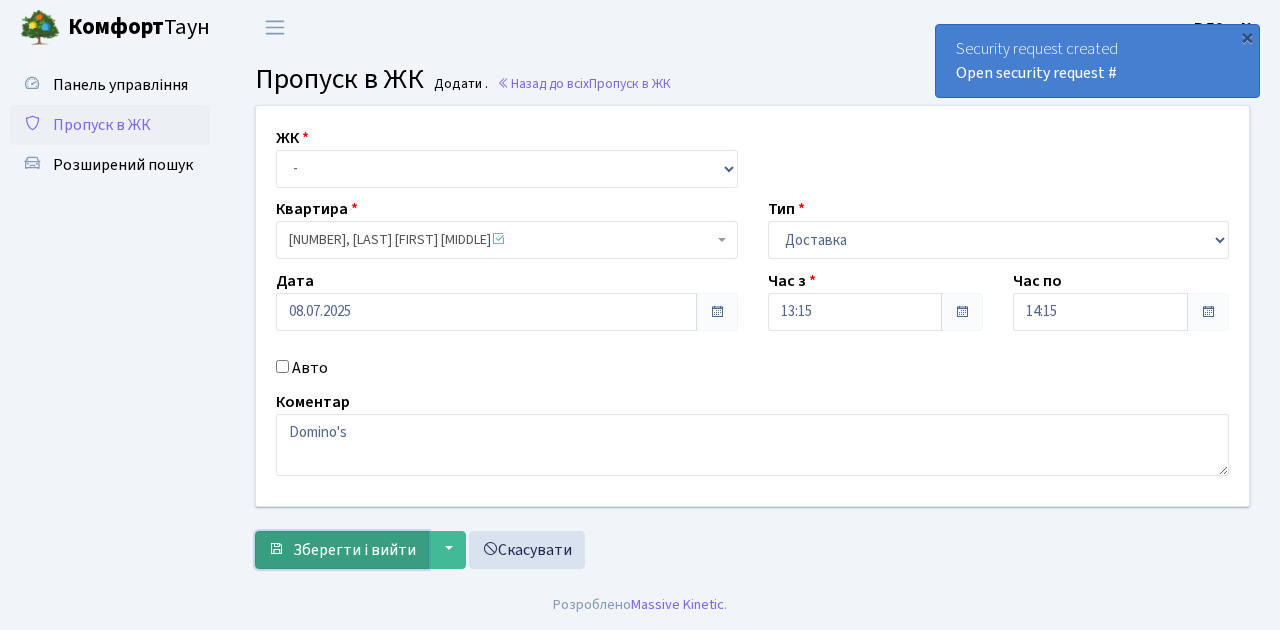 click on "Зберегти і вийти" at bounding box center (354, 550) 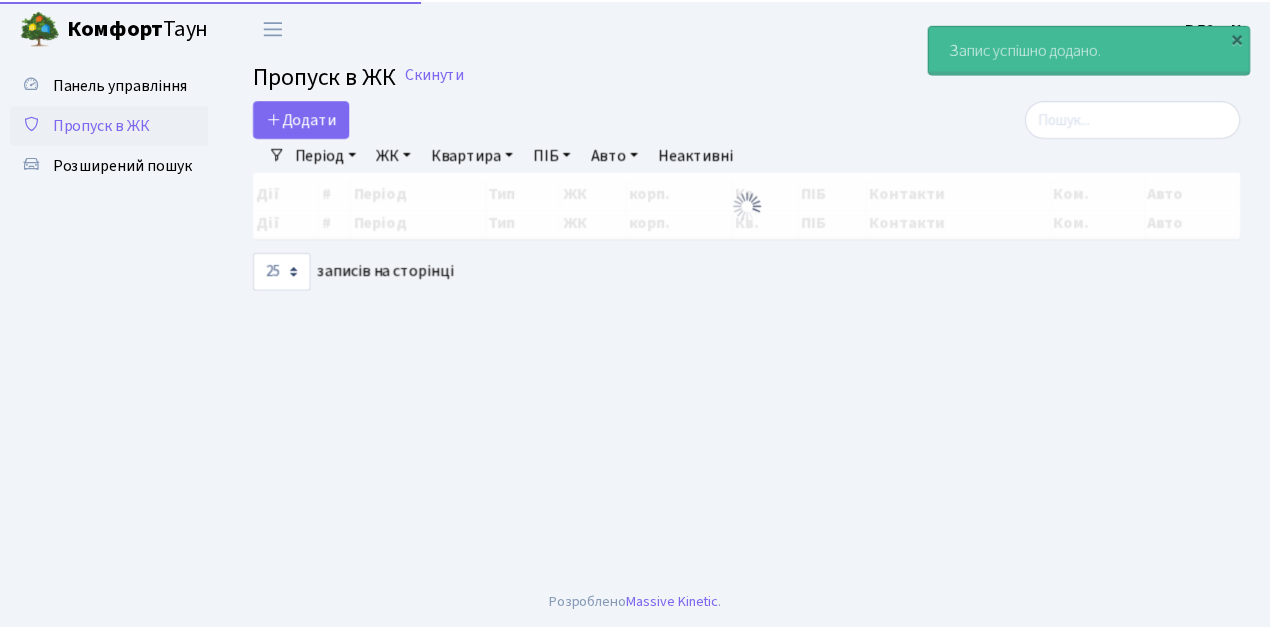 scroll, scrollTop: 0, scrollLeft: 0, axis: both 